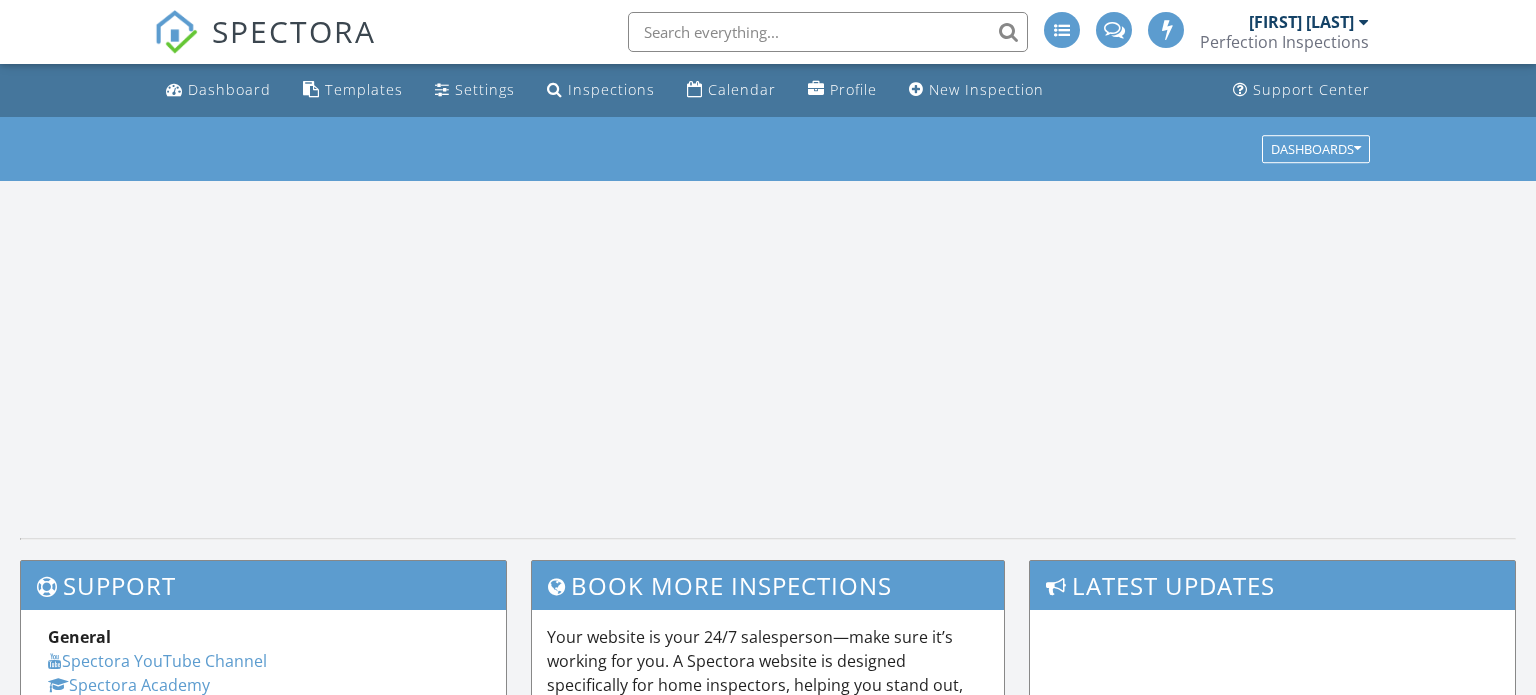 scroll, scrollTop: 0, scrollLeft: 0, axis: both 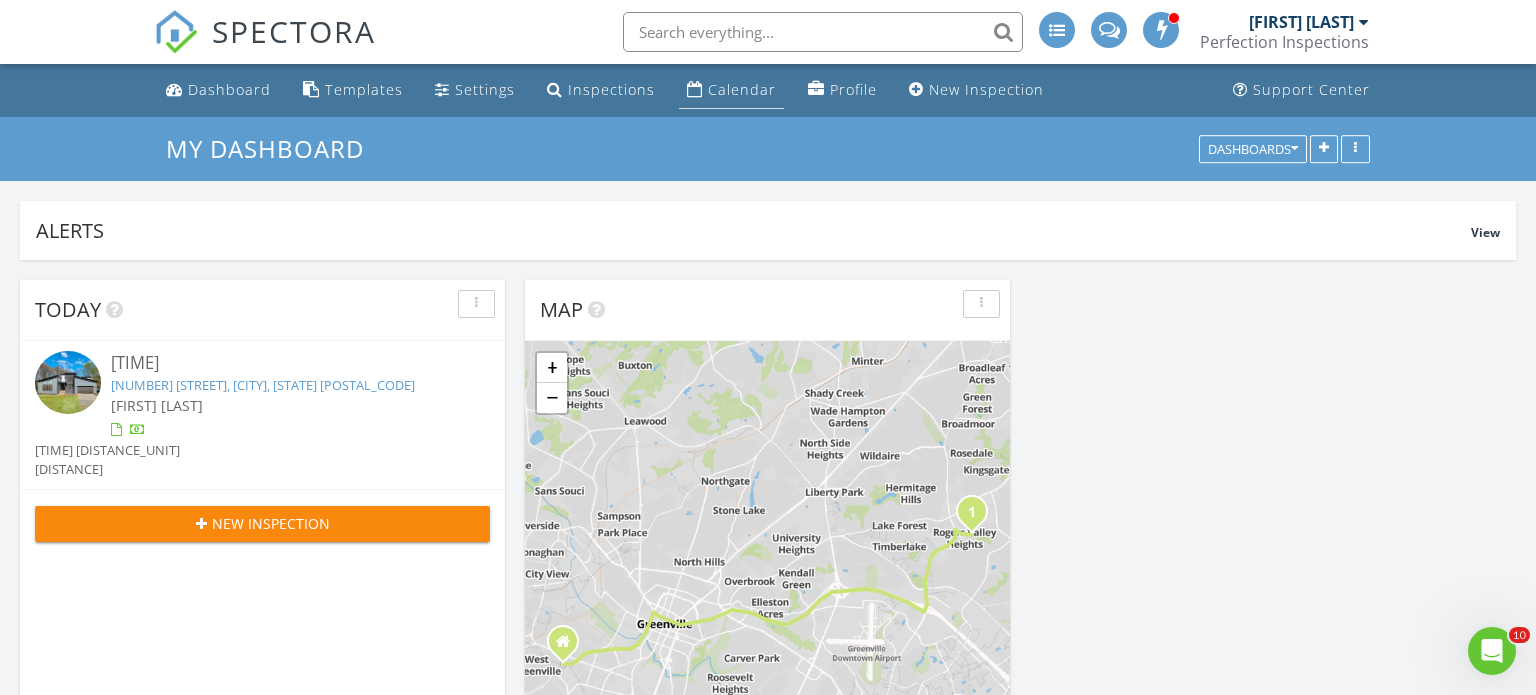 click on "Calendar" at bounding box center [742, 89] 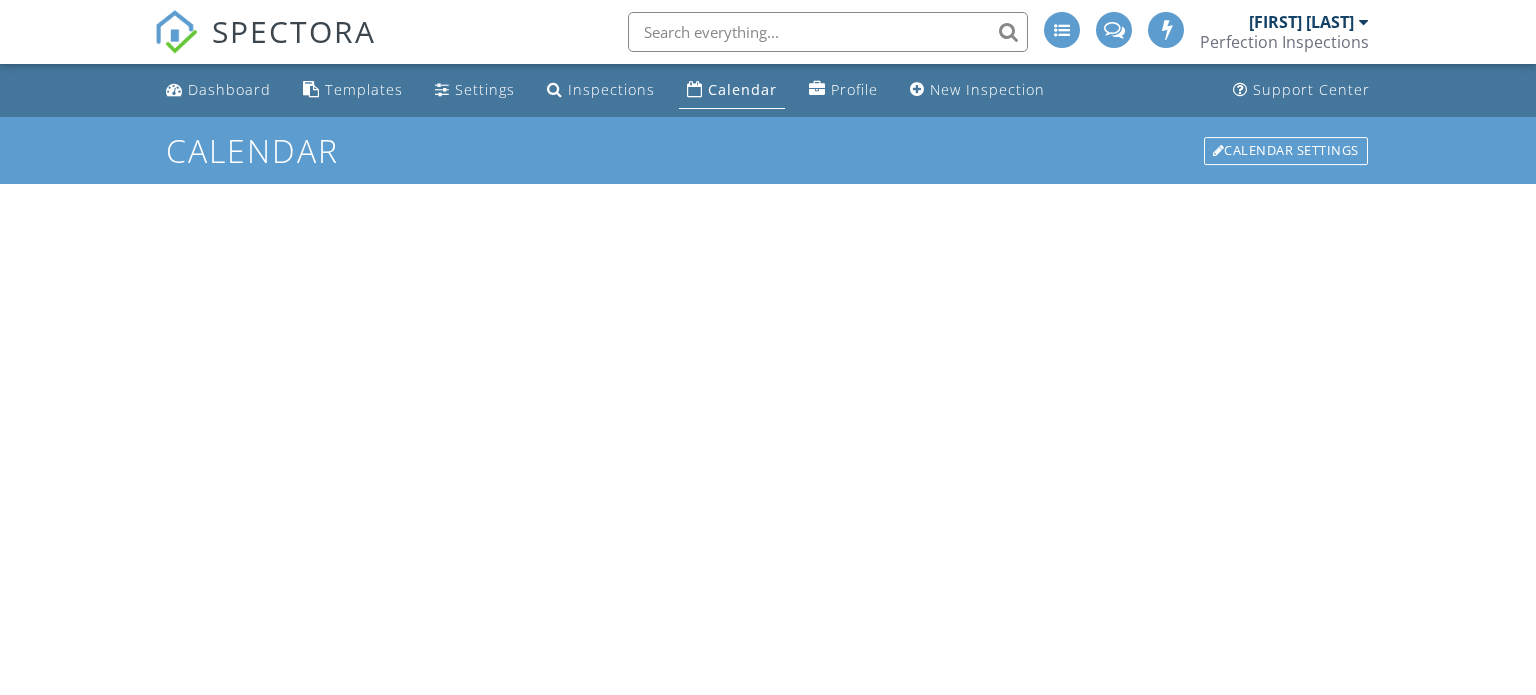 scroll, scrollTop: 0, scrollLeft: 0, axis: both 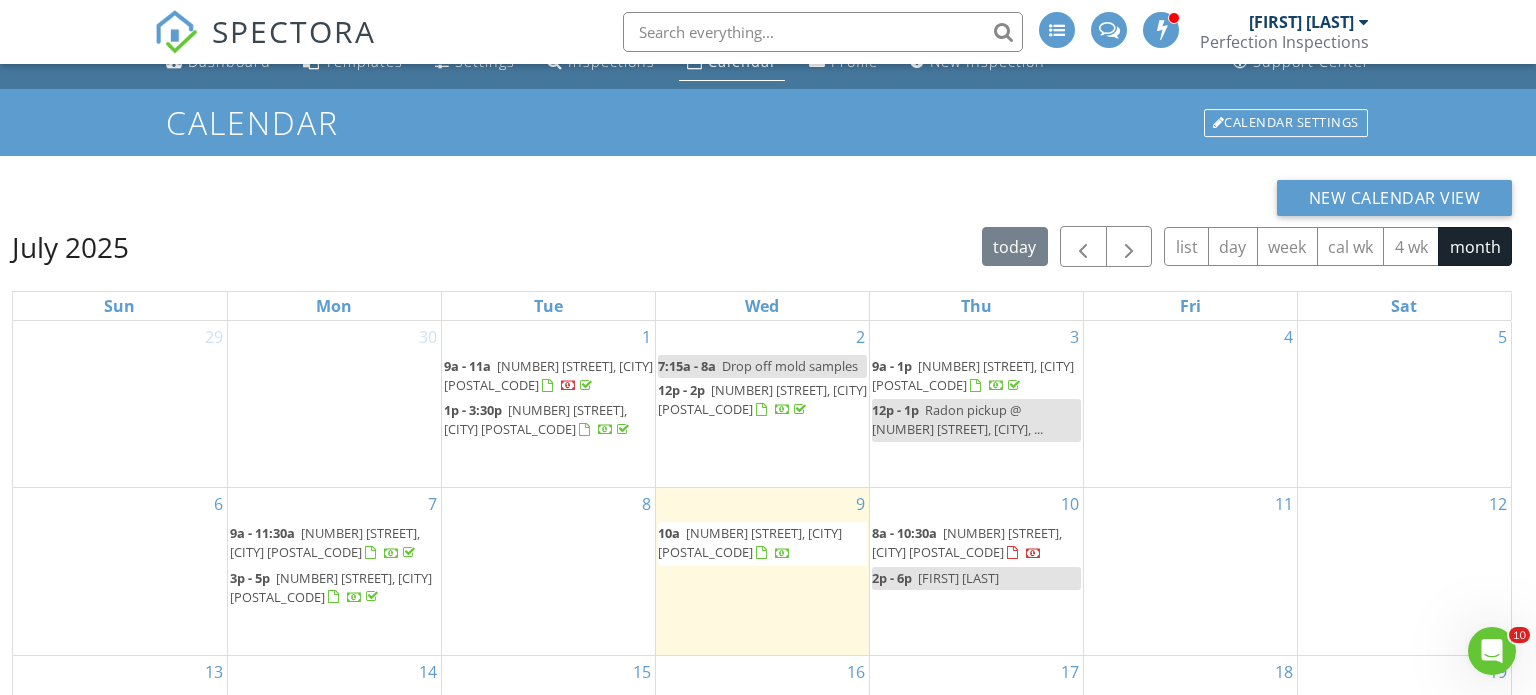 click on "[NUMBER] [STREET], [CITY] [POSTAL_CODE]" at bounding box center (535, 419) 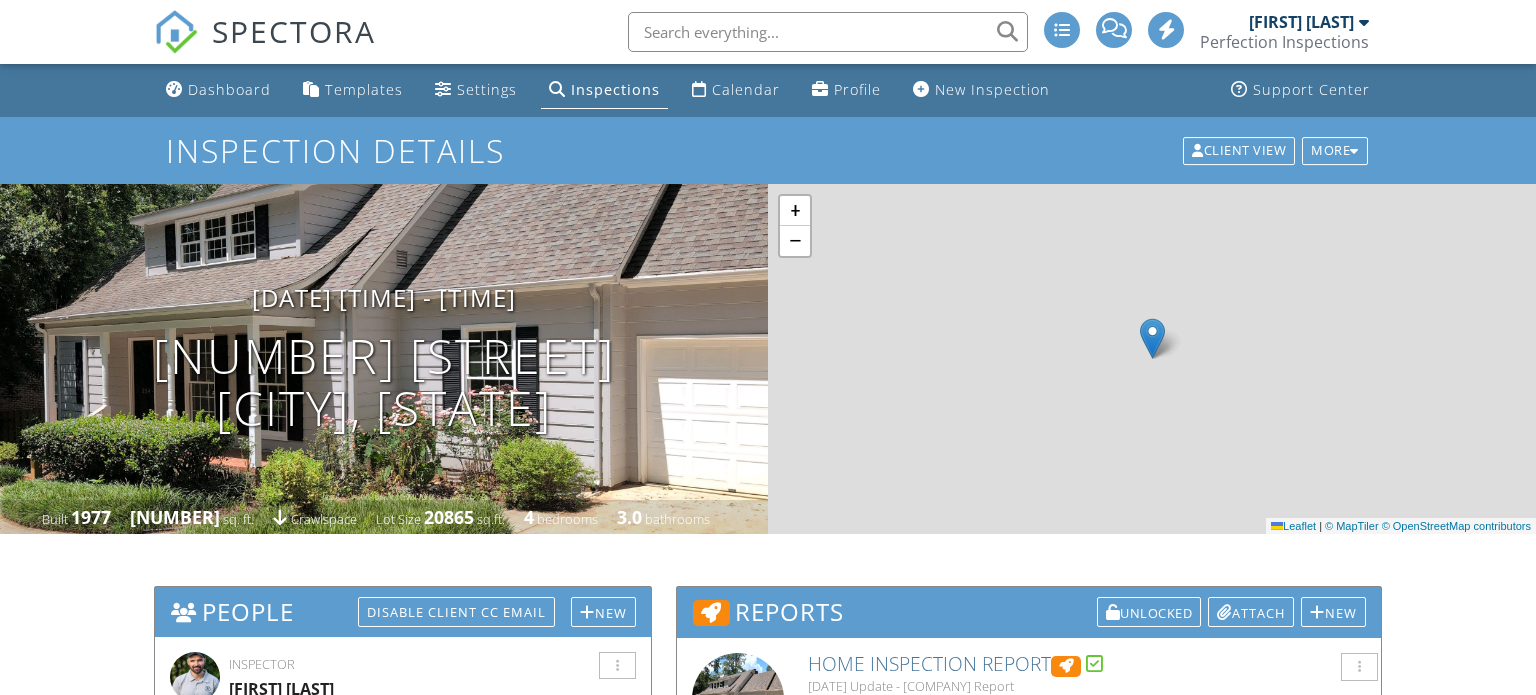 scroll, scrollTop: 0, scrollLeft: 0, axis: both 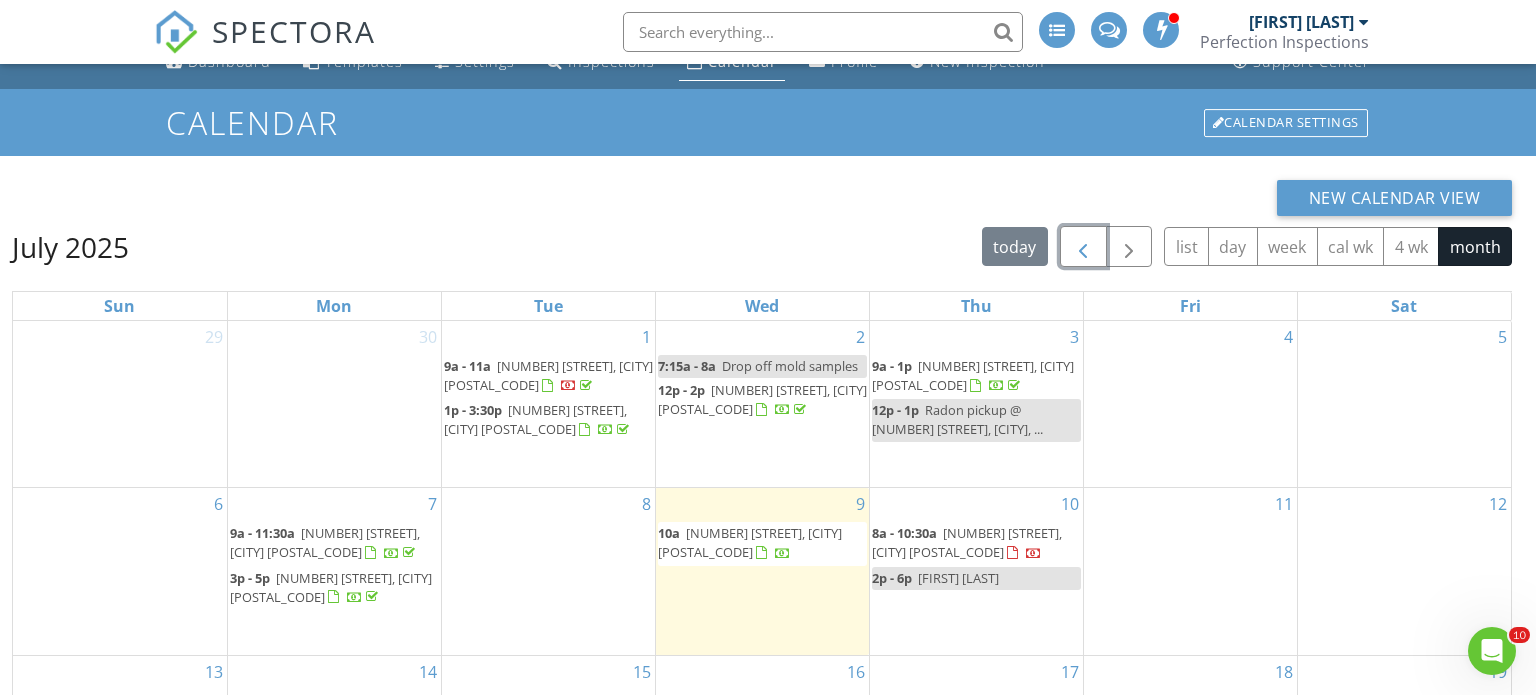 click at bounding box center [1083, 247] 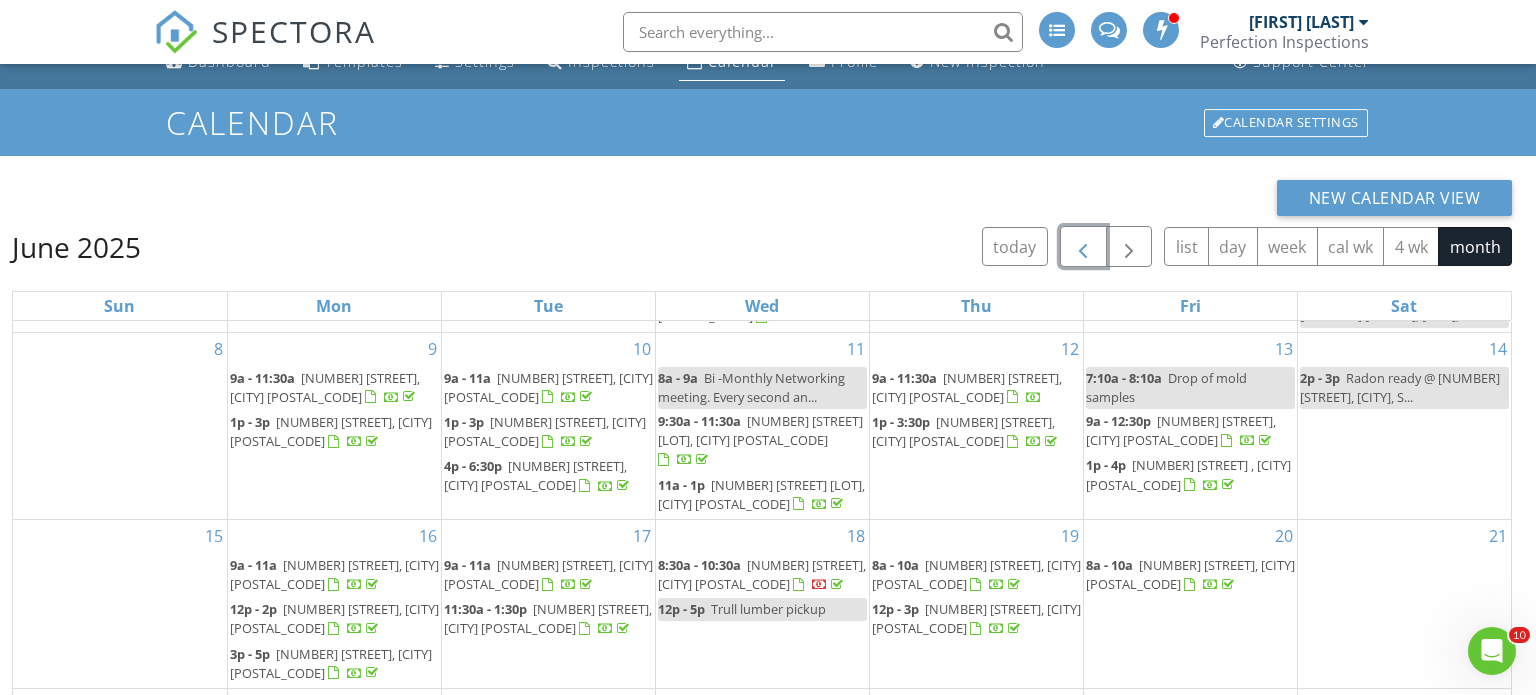 scroll, scrollTop: 114, scrollLeft: 0, axis: vertical 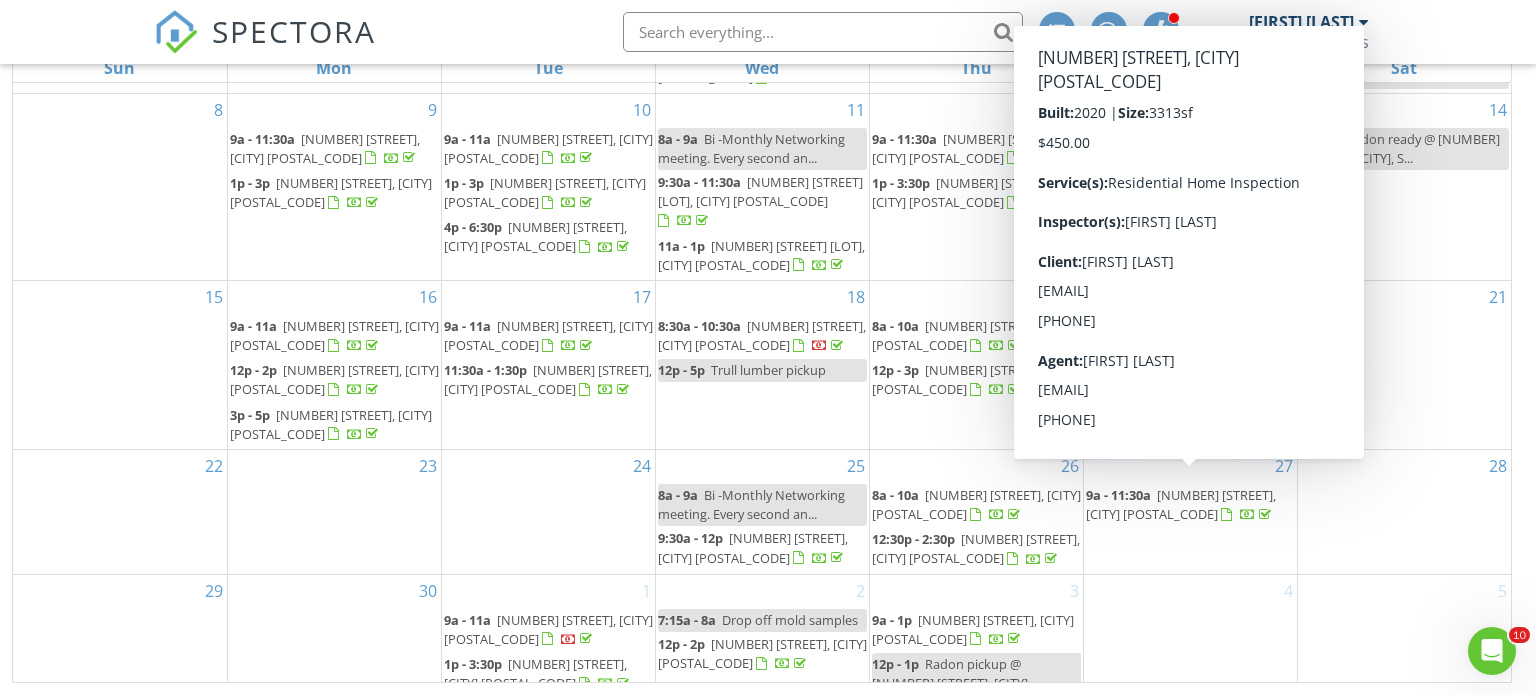 click on "[NUMBER] [STREET], [CITY] [POSTAL_CODE]" at bounding box center [1181, 504] 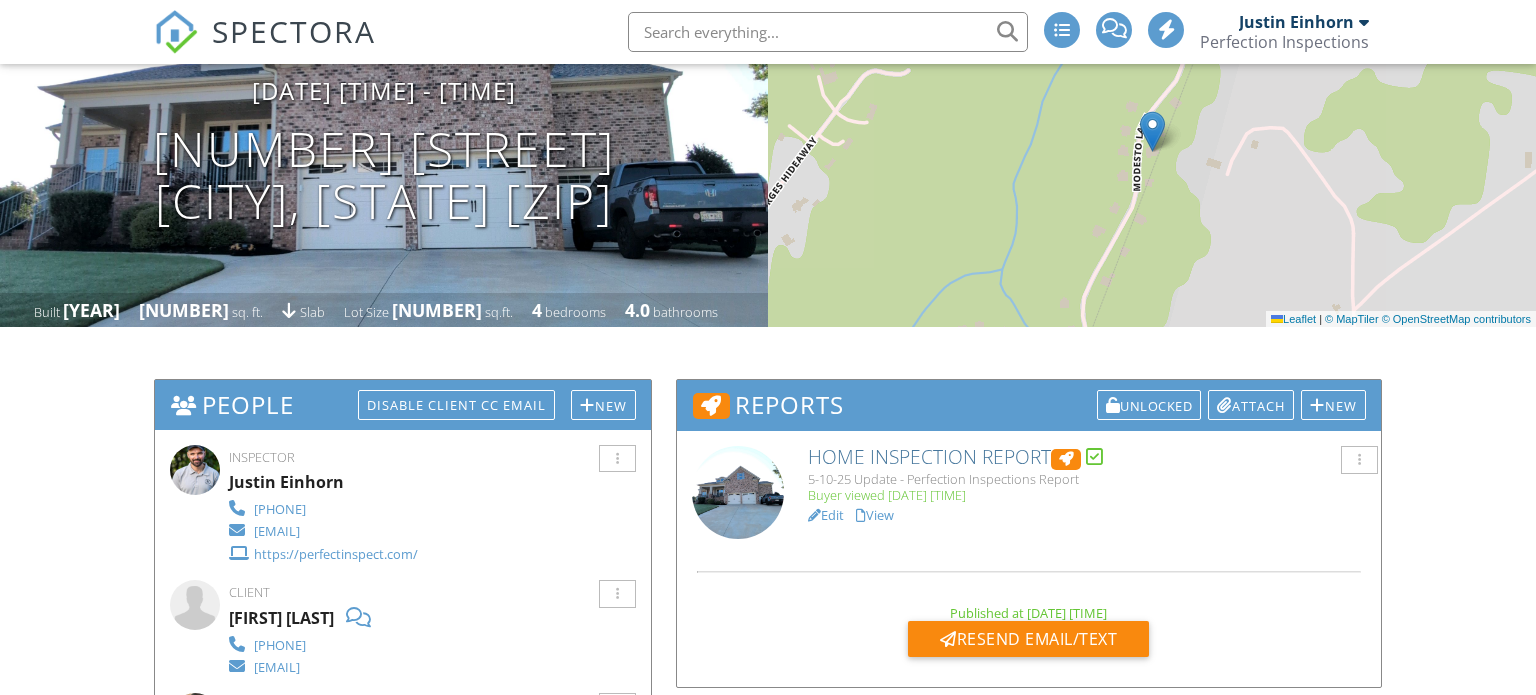 scroll, scrollTop: 268, scrollLeft: 0, axis: vertical 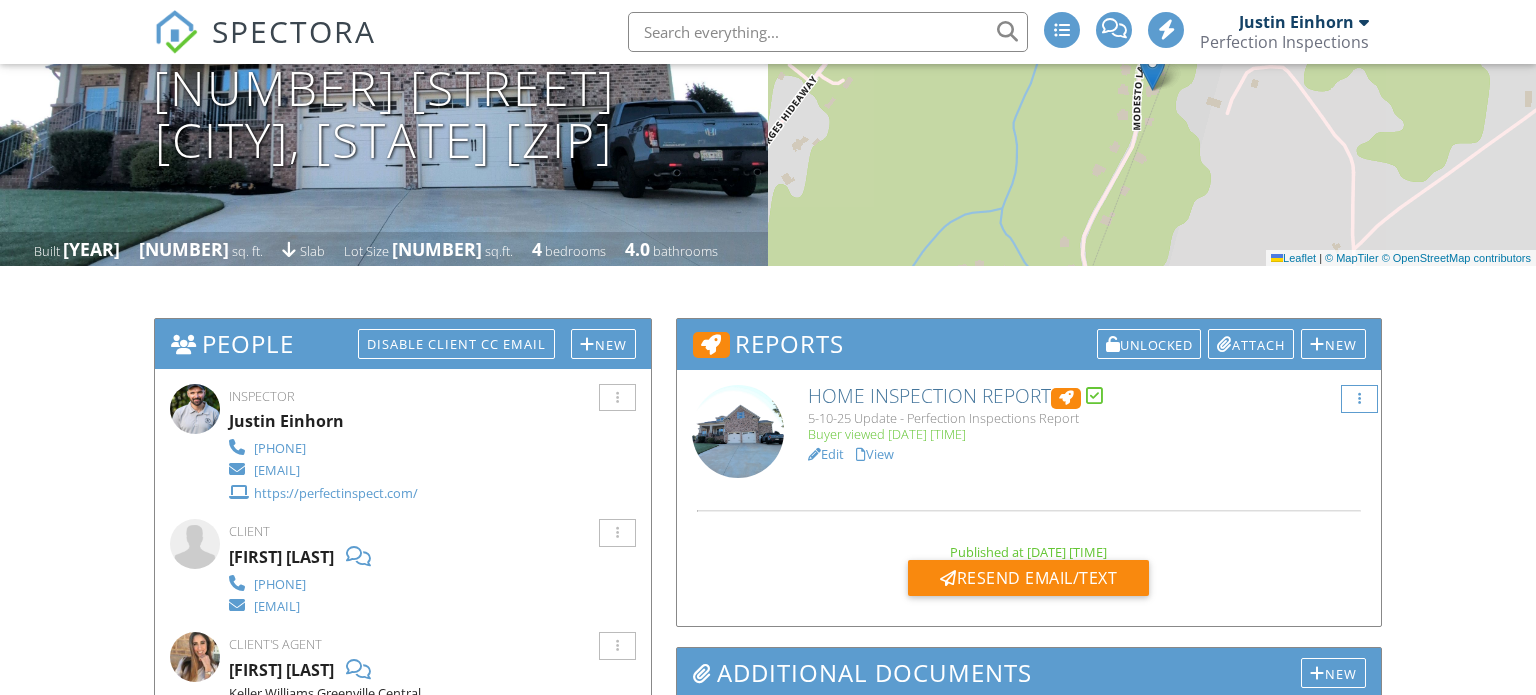click at bounding box center (1359, 399) 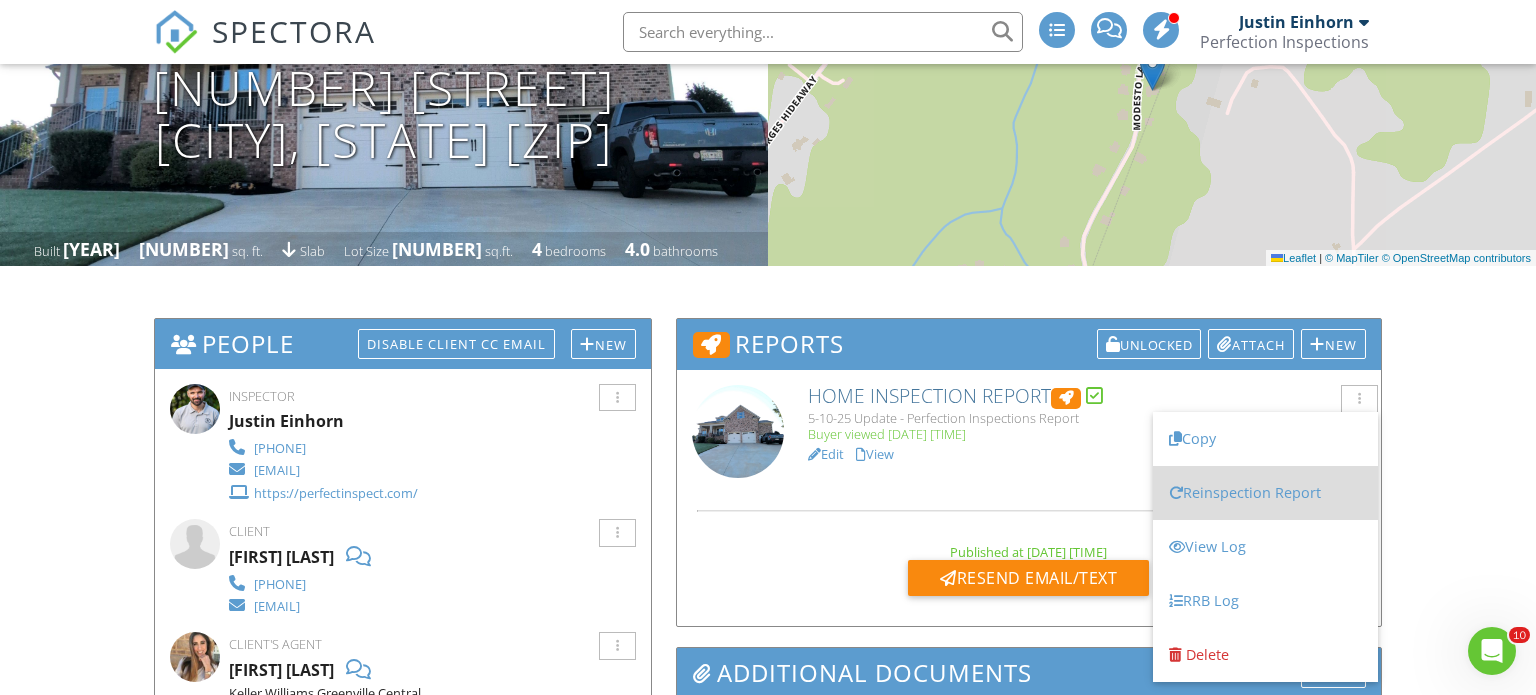 scroll, scrollTop: 0, scrollLeft: 0, axis: both 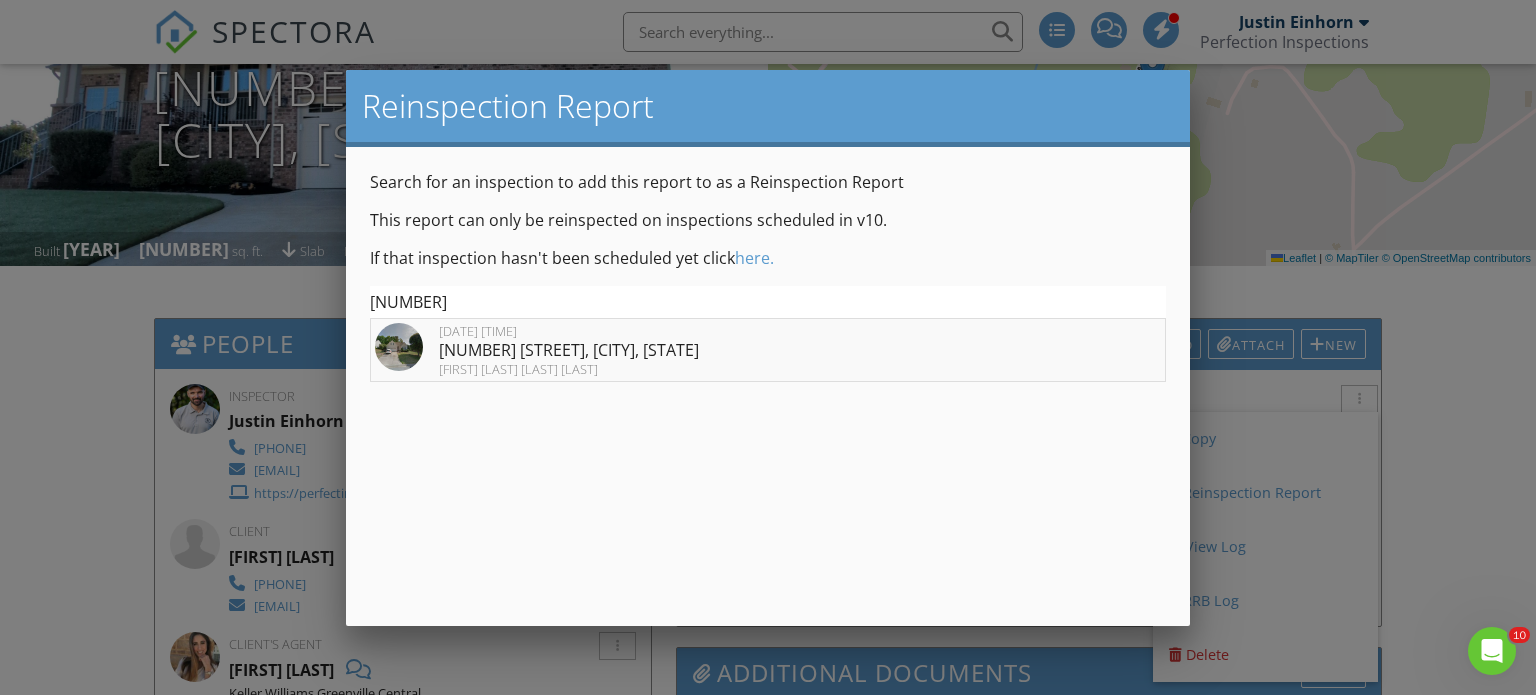 type on "405" 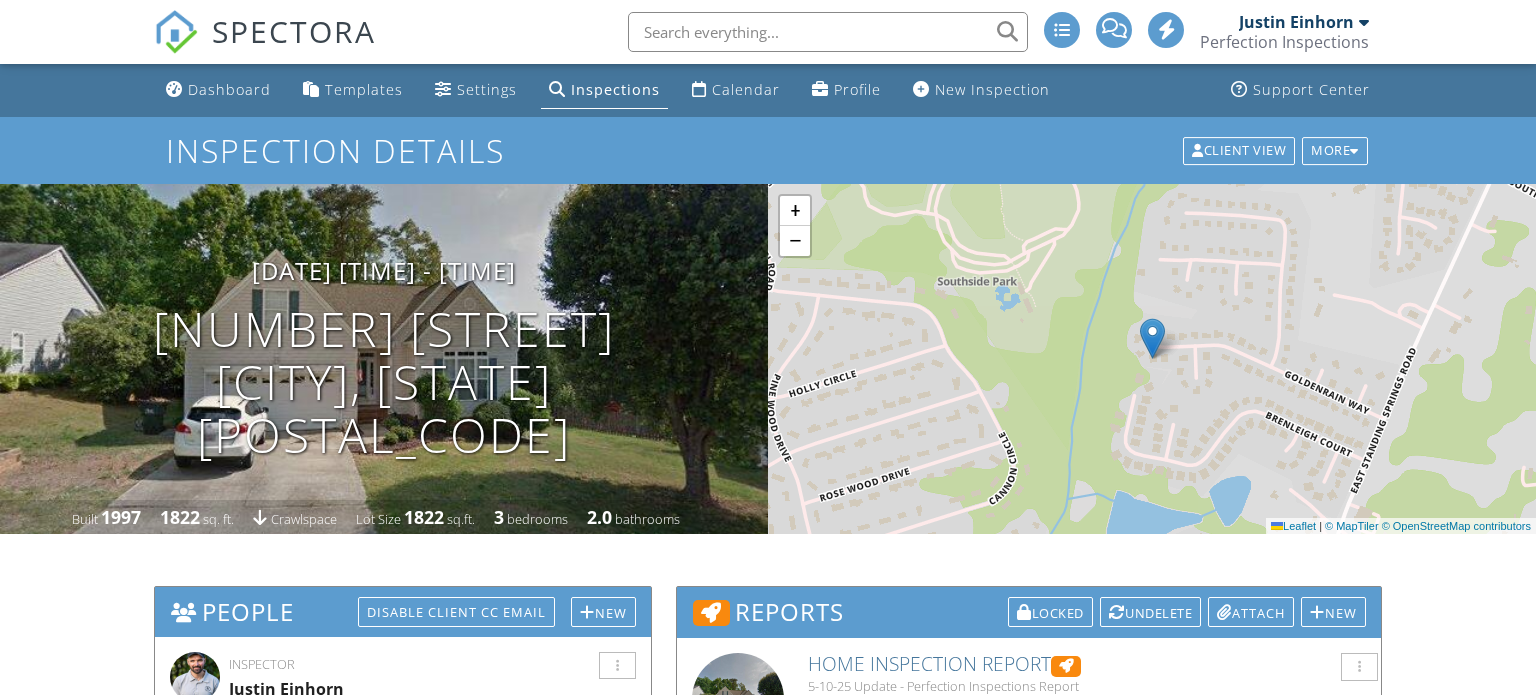 scroll, scrollTop: 104, scrollLeft: 0, axis: vertical 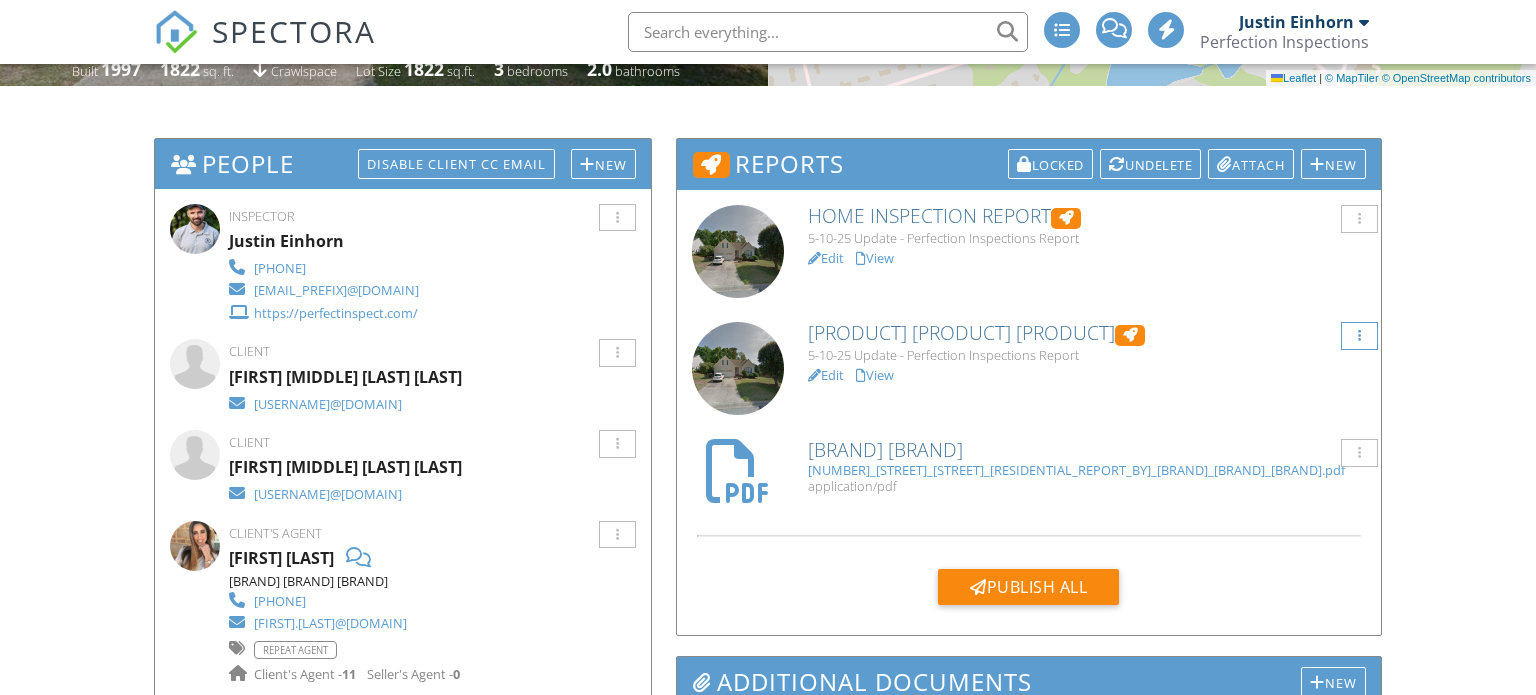click at bounding box center (1359, 219) 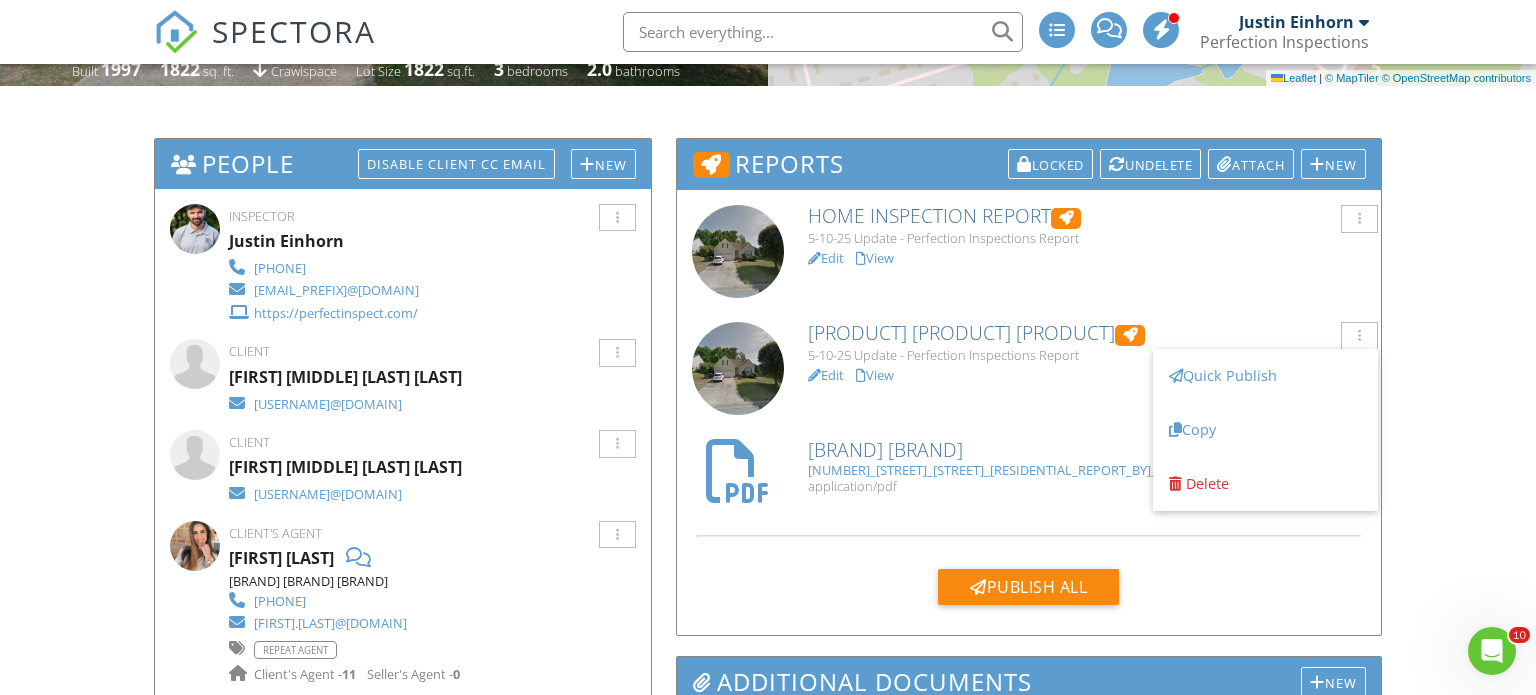 scroll, scrollTop: 0, scrollLeft: 0, axis: both 